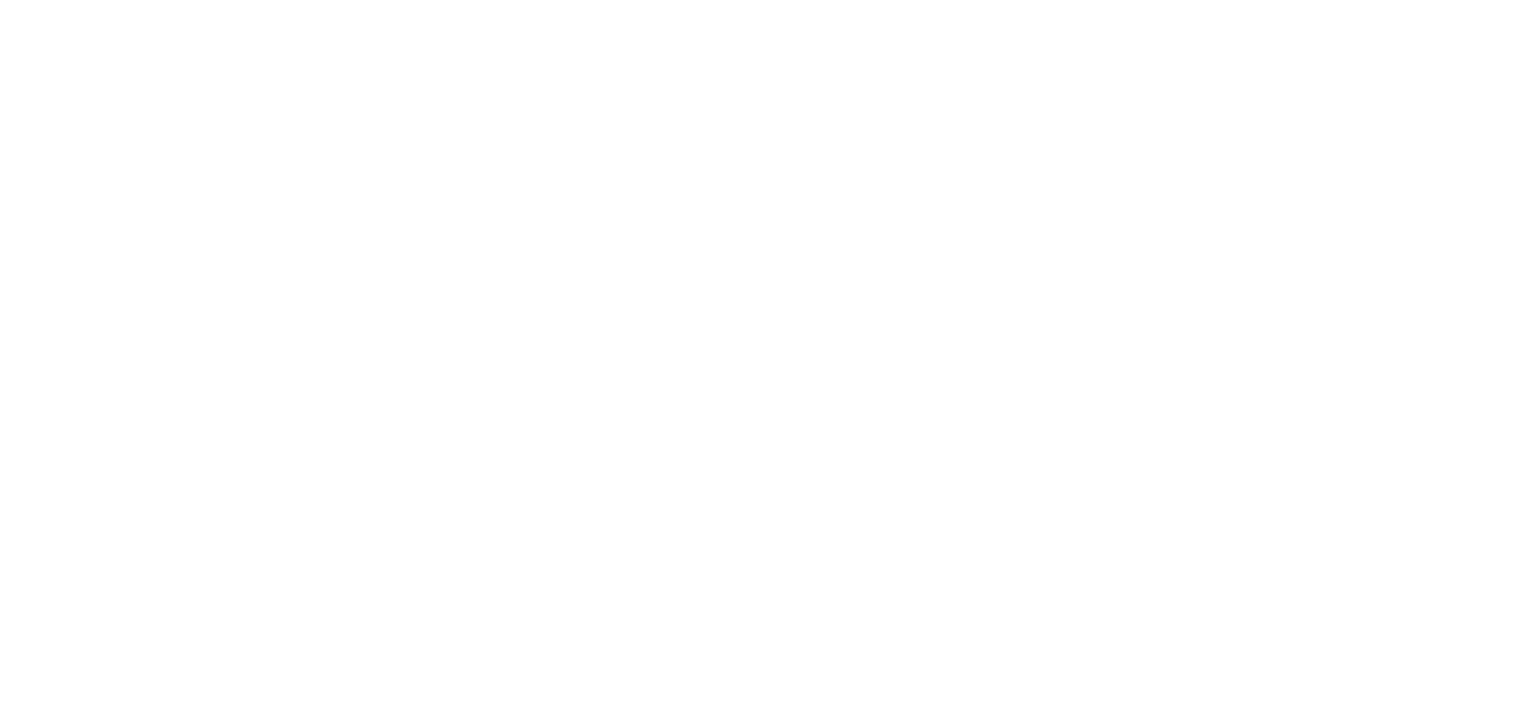 scroll, scrollTop: 0, scrollLeft: 0, axis: both 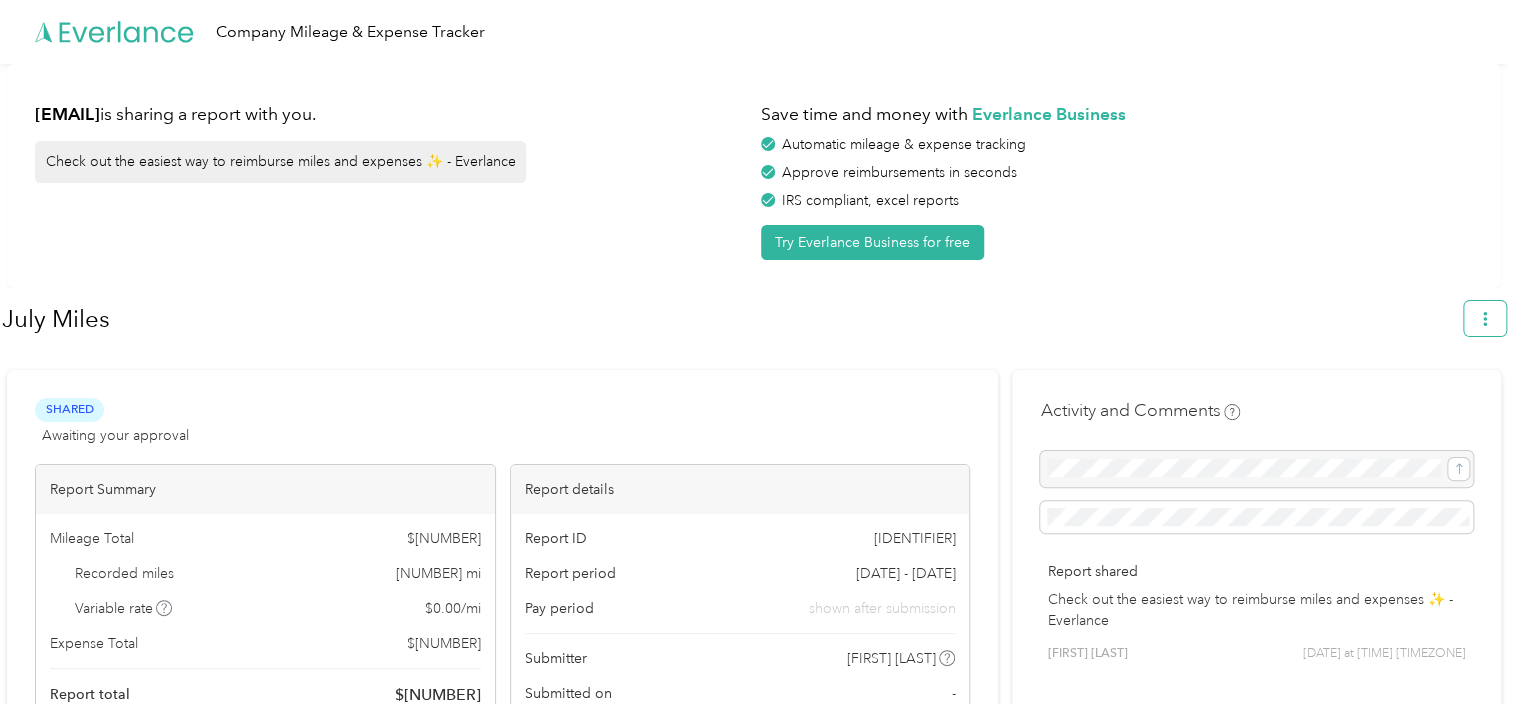 click 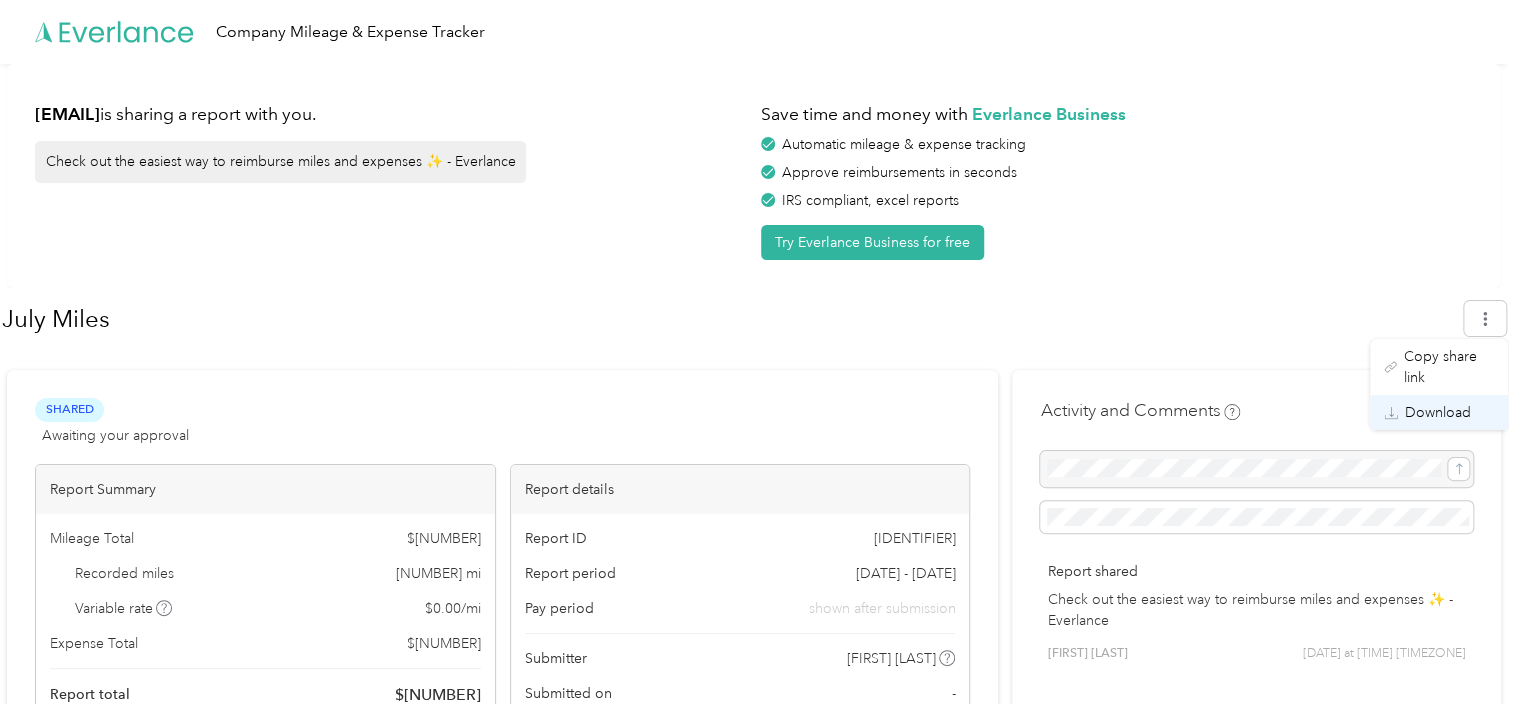 click on "Download" at bounding box center [1438, 412] 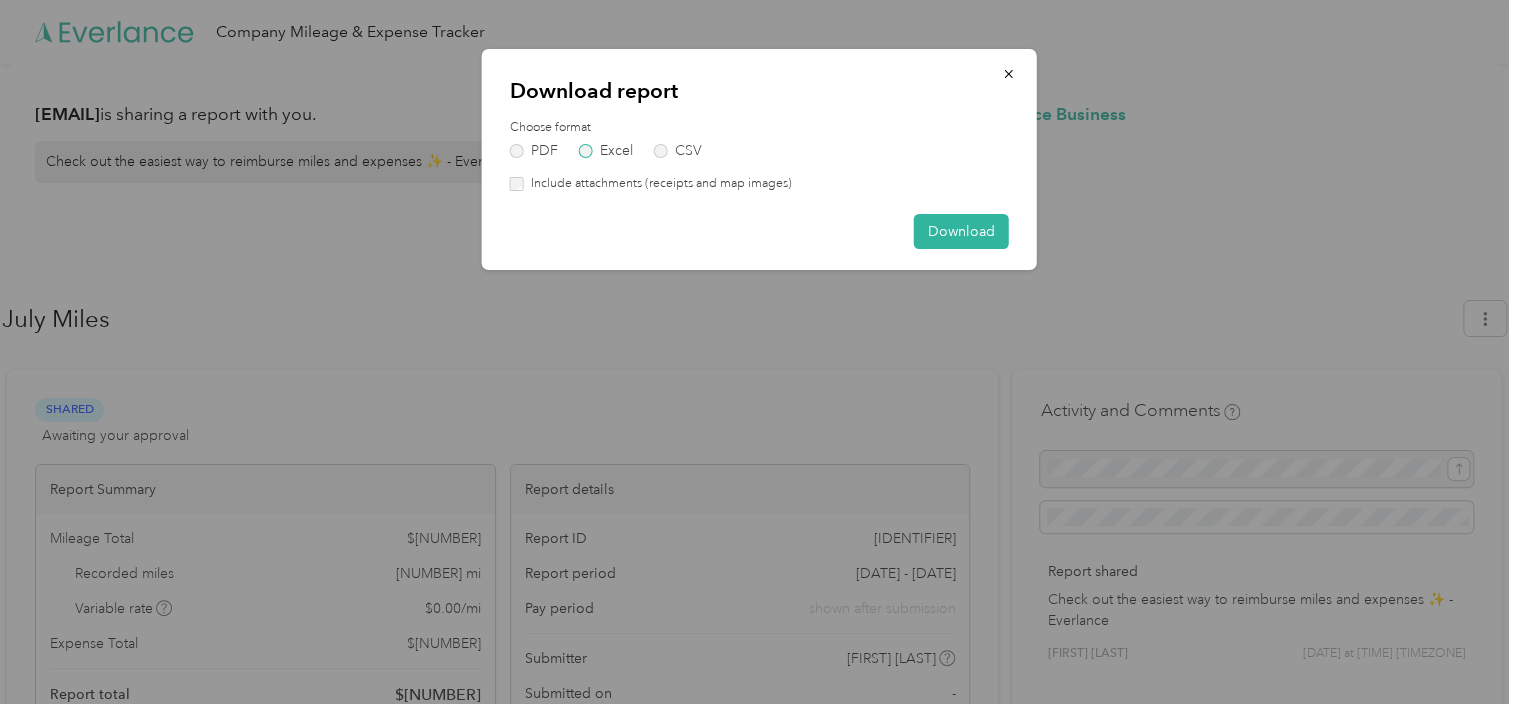click on "Excel" at bounding box center (606, 151) 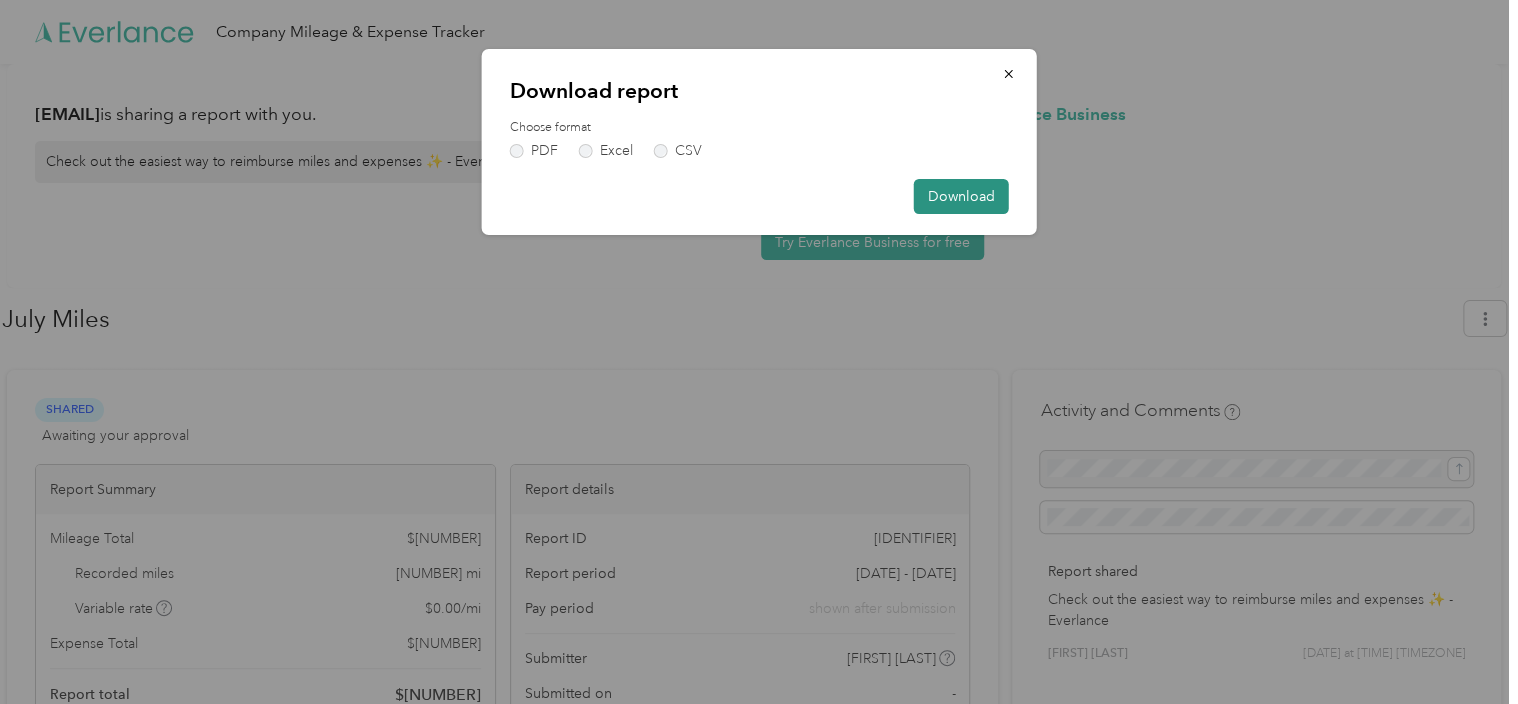 click on "Download" at bounding box center [961, 196] 